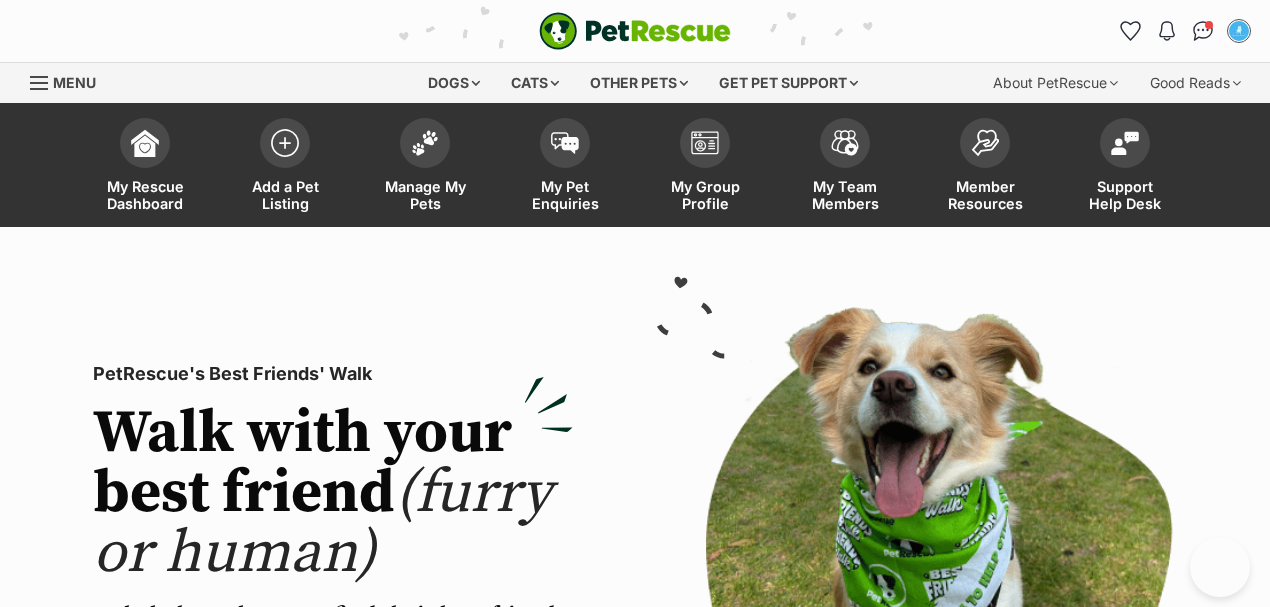 scroll, scrollTop: 0, scrollLeft: 0, axis: both 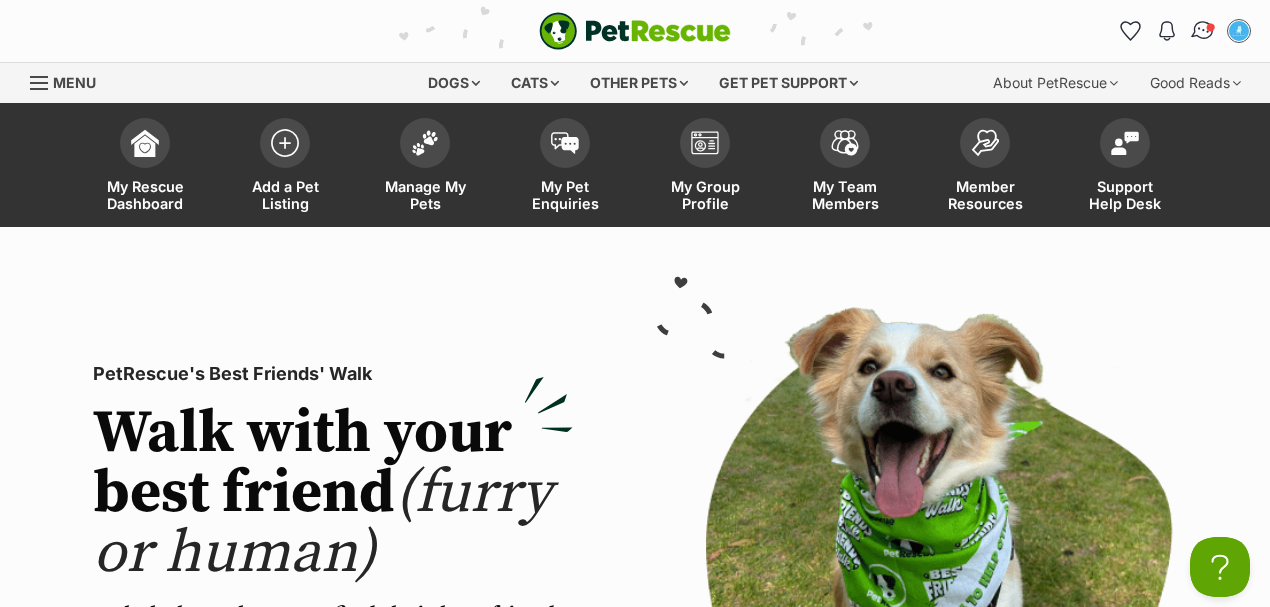 click at bounding box center (1203, 31) 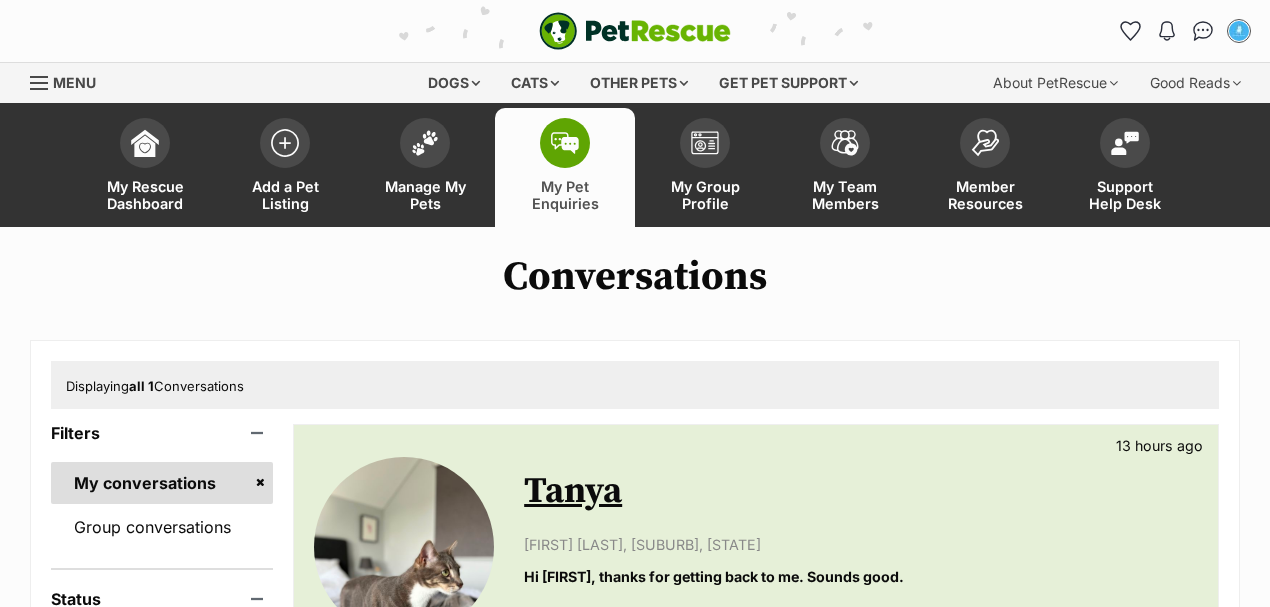 scroll, scrollTop: 0, scrollLeft: 0, axis: both 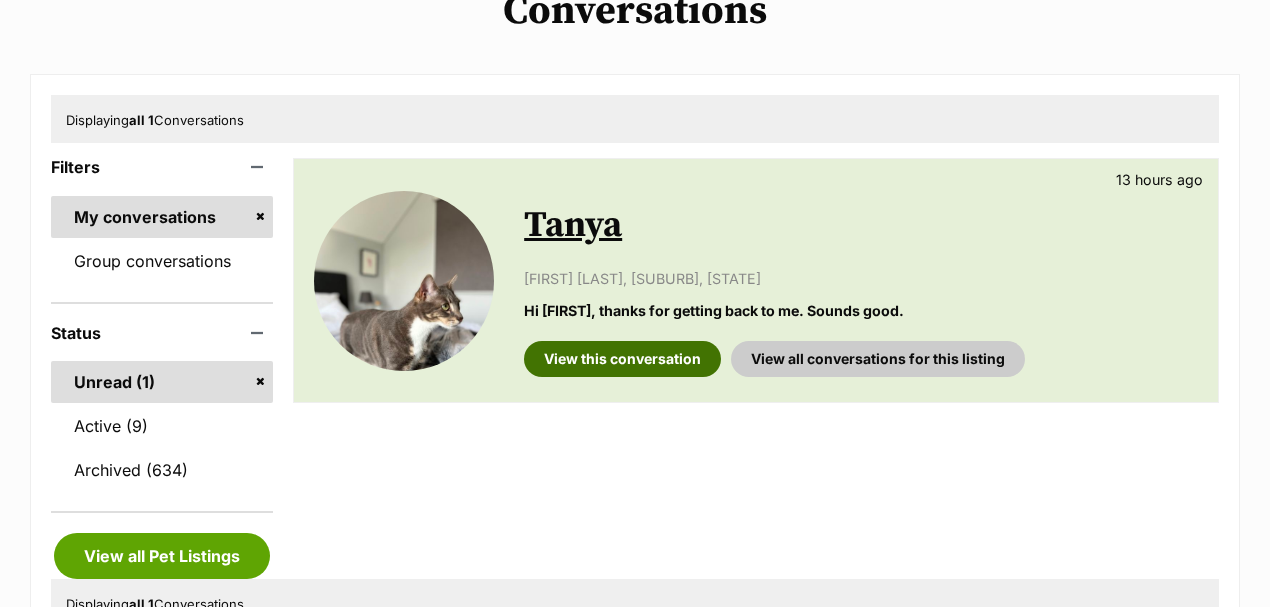 click on "View this conversation" at bounding box center (622, 359) 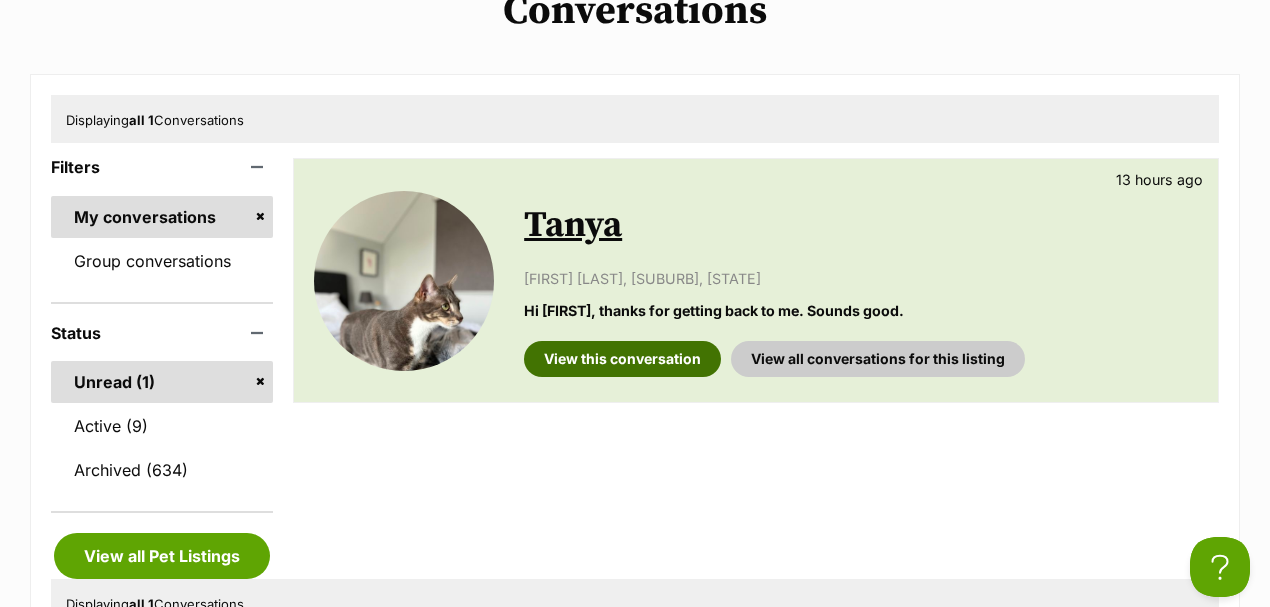 scroll, scrollTop: 0, scrollLeft: 0, axis: both 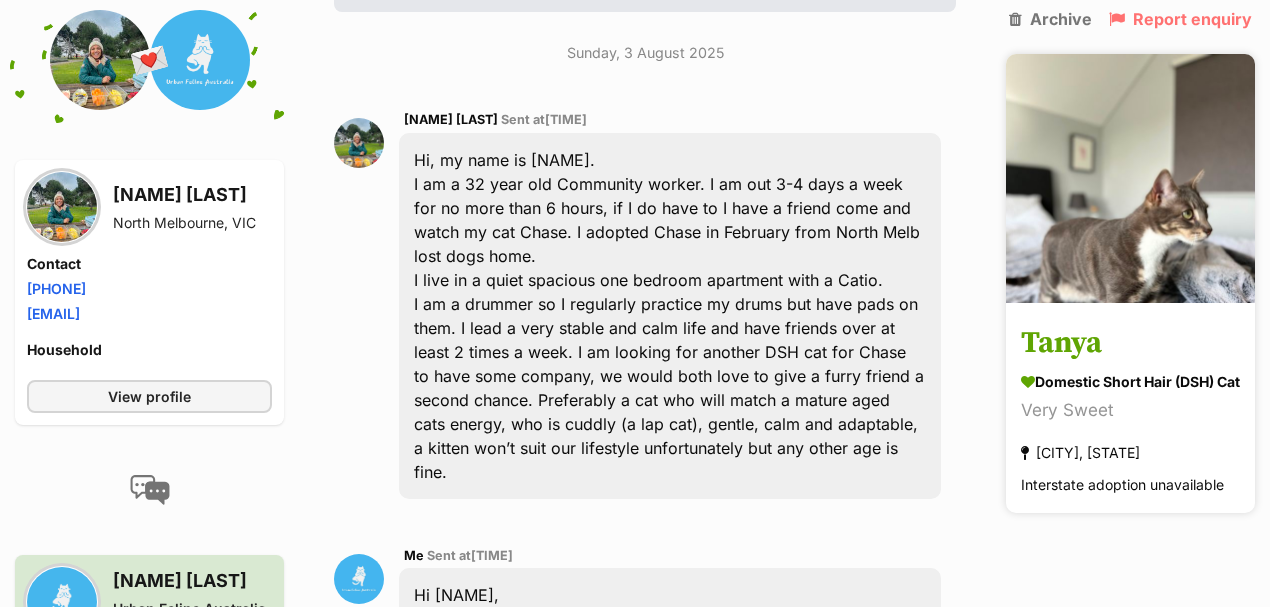 click on "Tanya" at bounding box center (1130, 344) 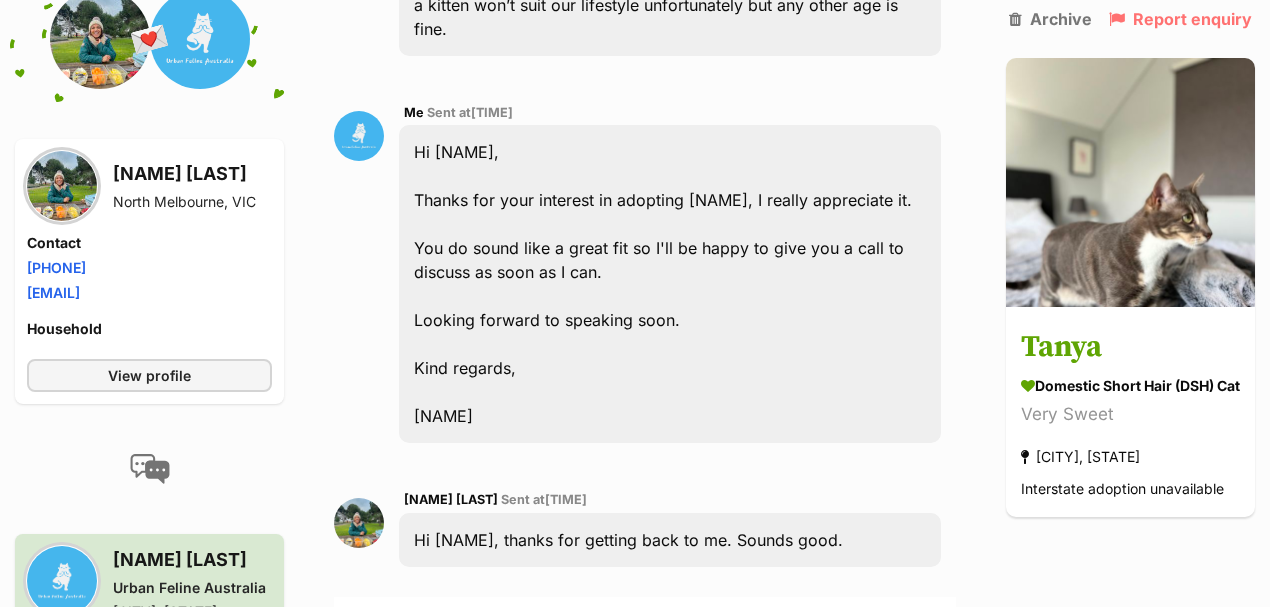 scroll, scrollTop: 1127, scrollLeft: 0, axis: vertical 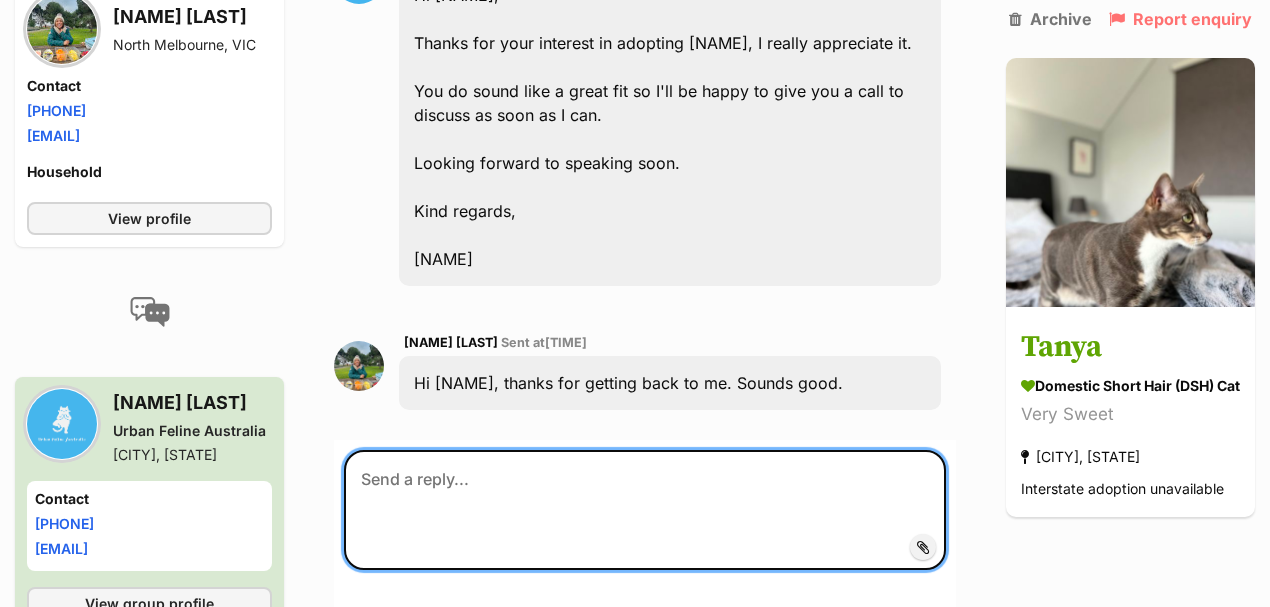 click at bounding box center [645, 510] 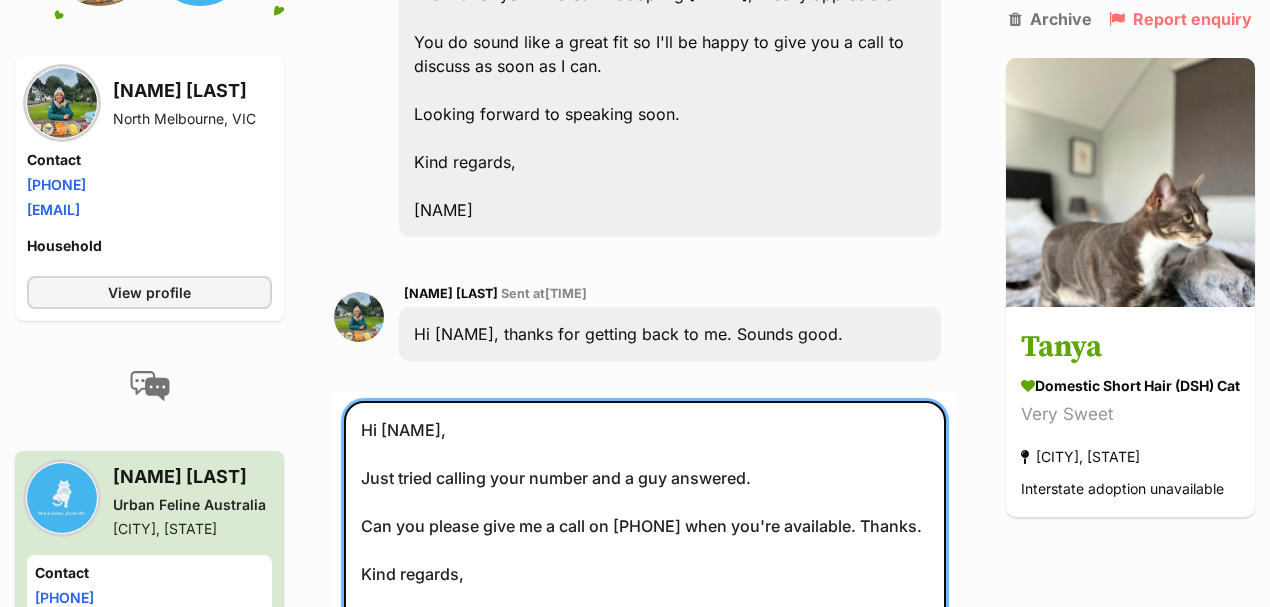 scroll, scrollTop: 1210, scrollLeft: 0, axis: vertical 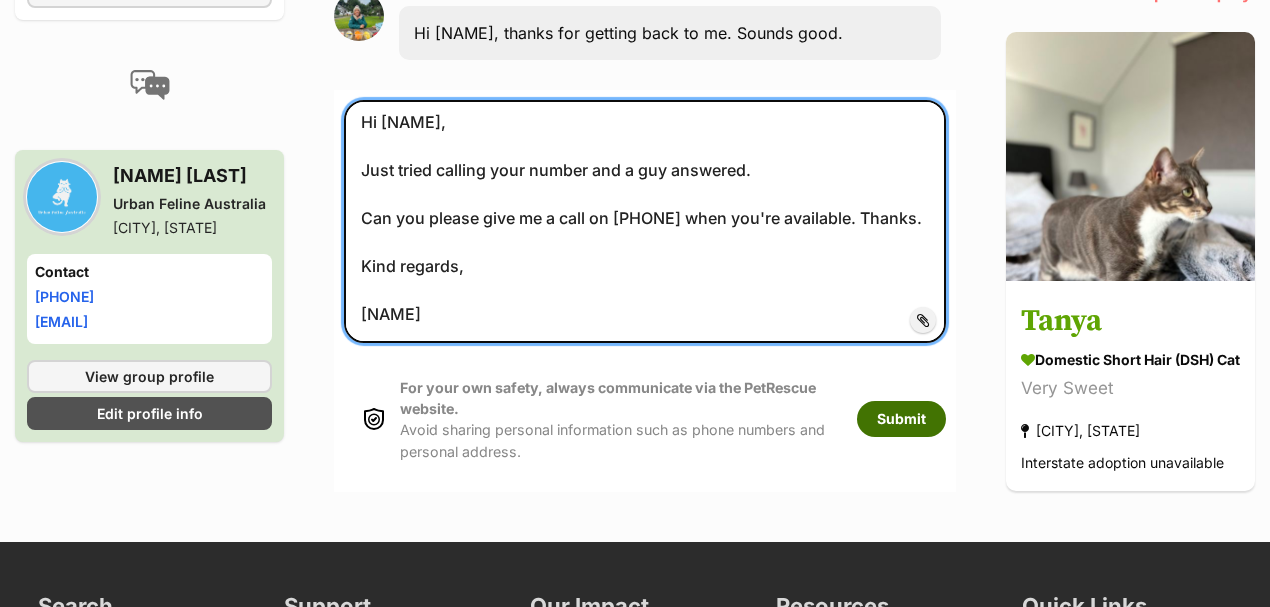 type on "Hi Cherie,
Just tried calling your number and a guy answered.
Can you please give me a call on 0435451025 when you're available. Thanks.
Kind regards,
Daniel" 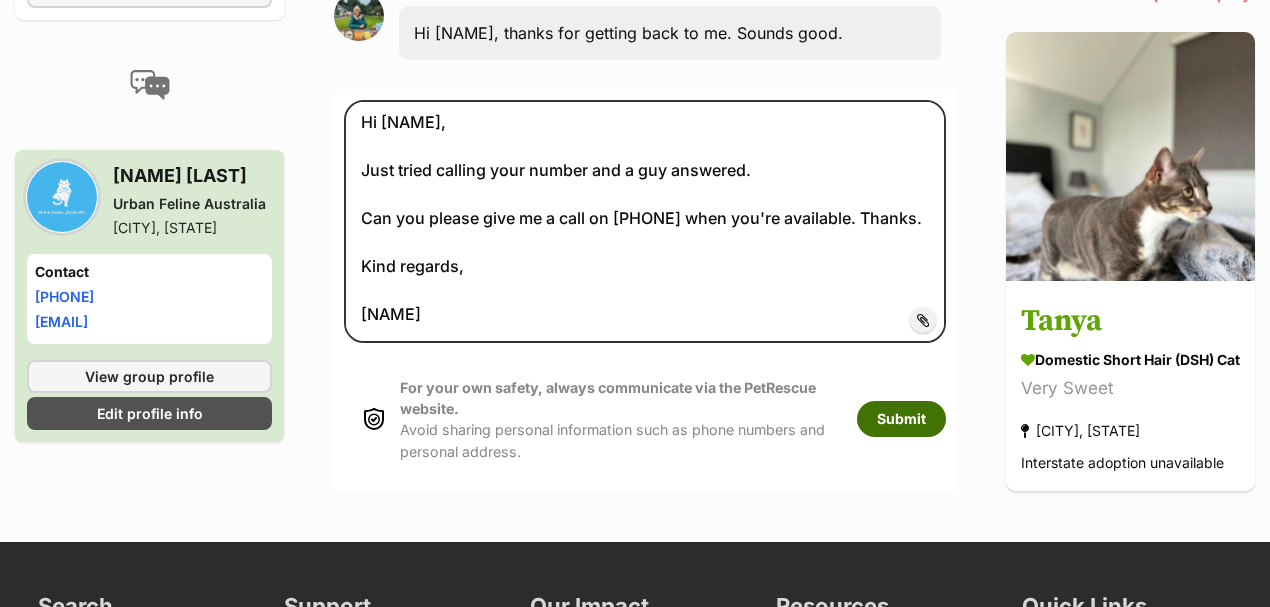 click on "Submit" at bounding box center [901, 419] 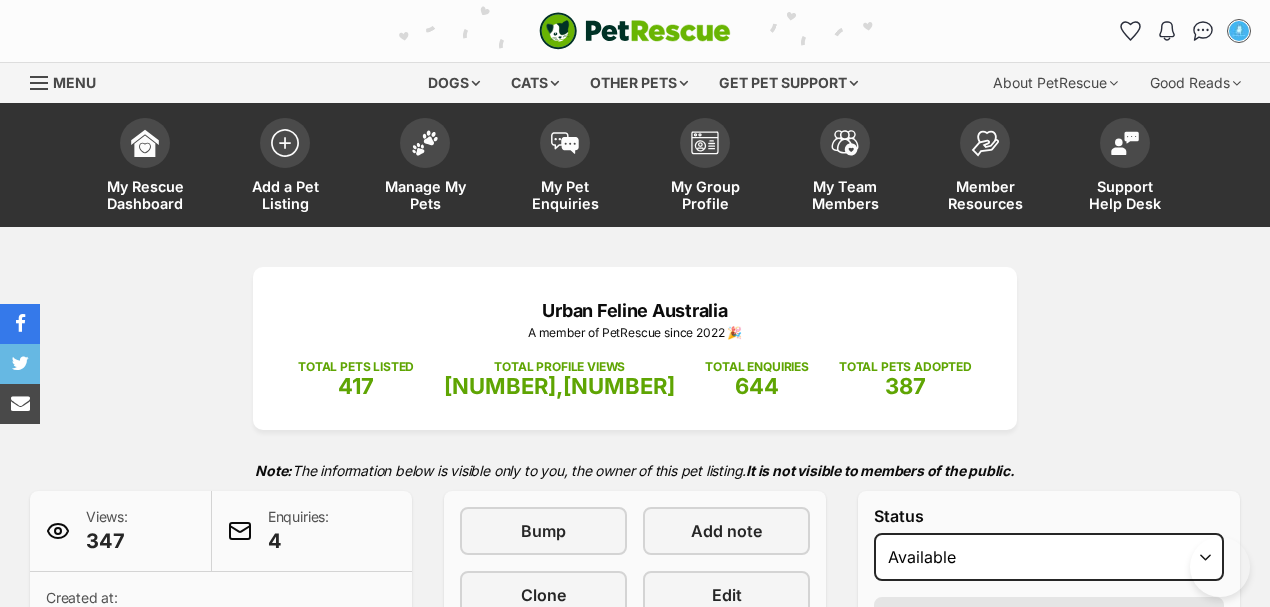 scroll, scrollTop: 0, scrollLeft: 0, axis: both 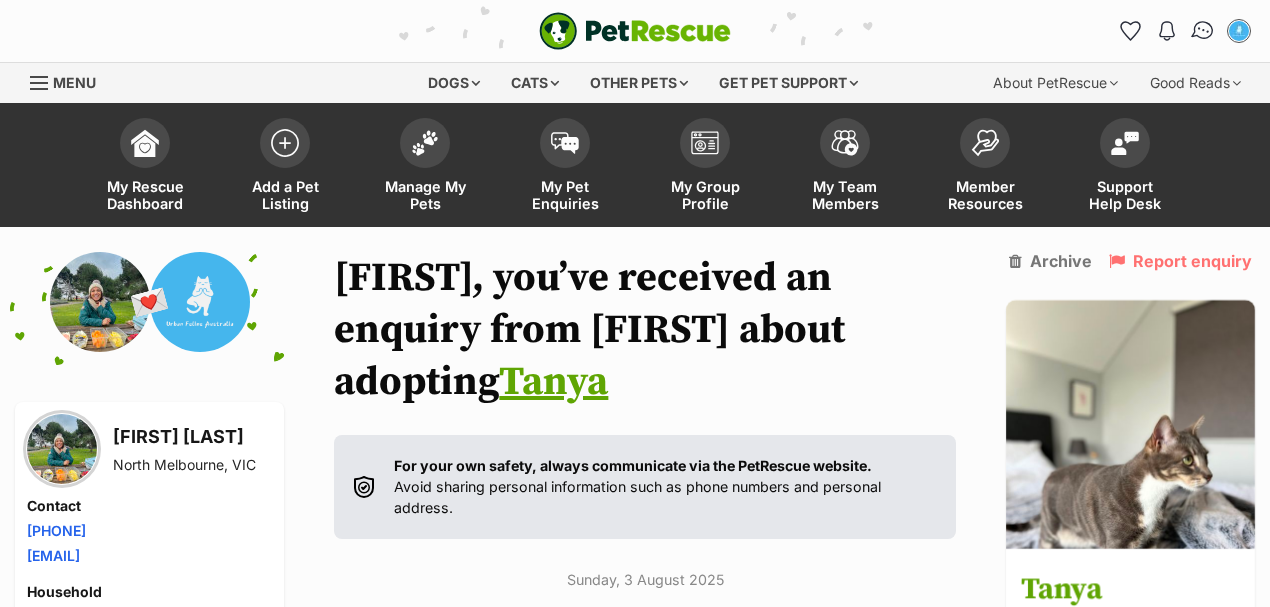 click at bounding box center (1203, 31) 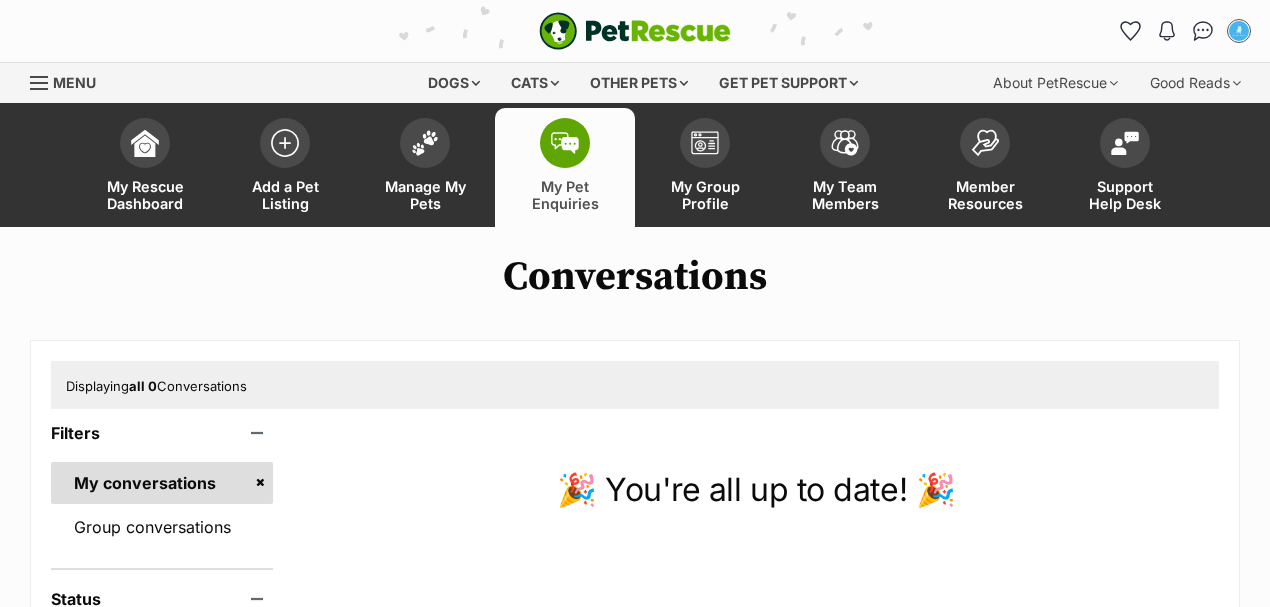 scroll, scrollTop: 0, scrollLeft: 0, axis: both 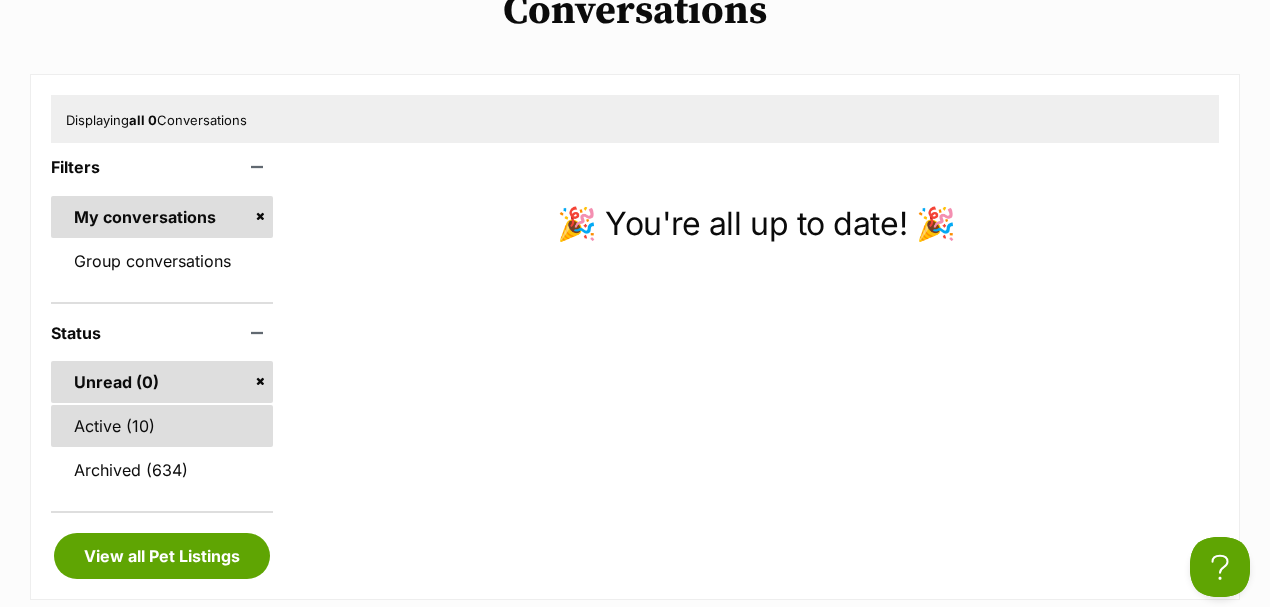 click on "Active (10)" at bounding box center [162, 426] 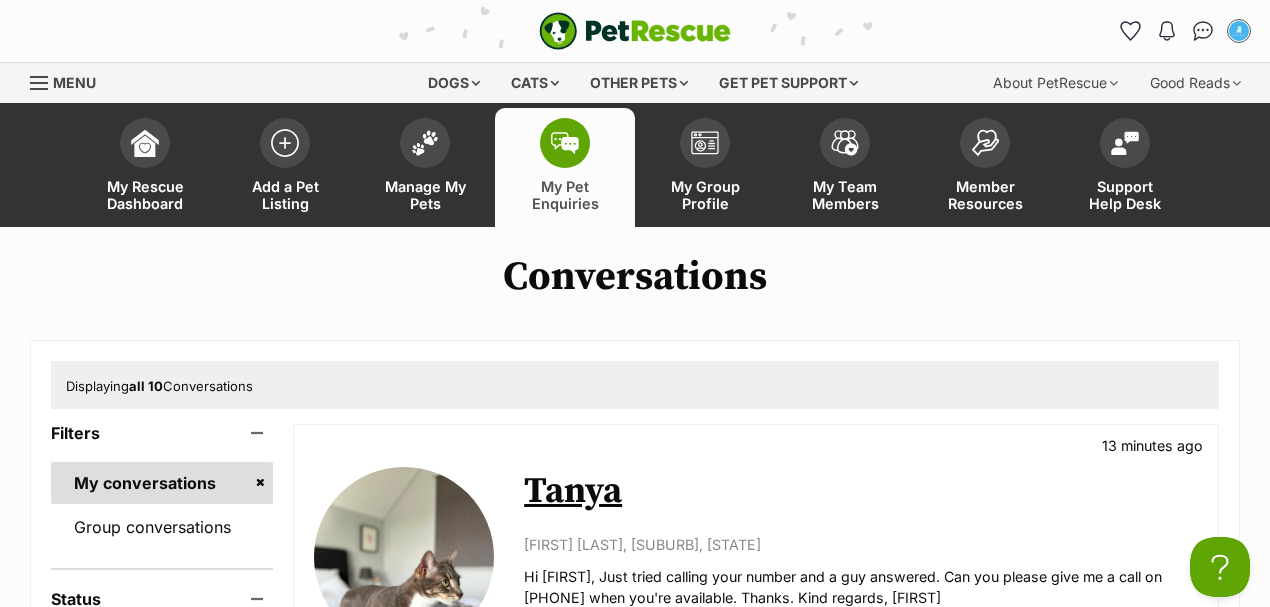 scroll, scrollTop: 0, scrollLeft: 0, axis: both 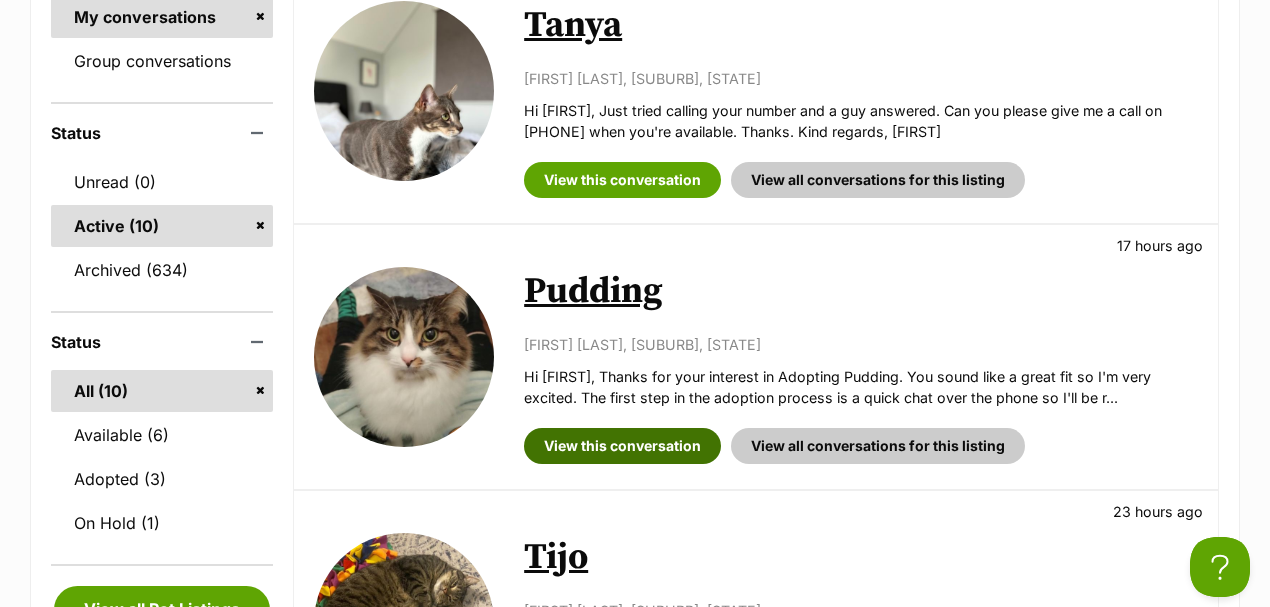 click on "View this conversation" at bounding box center (622, 446) 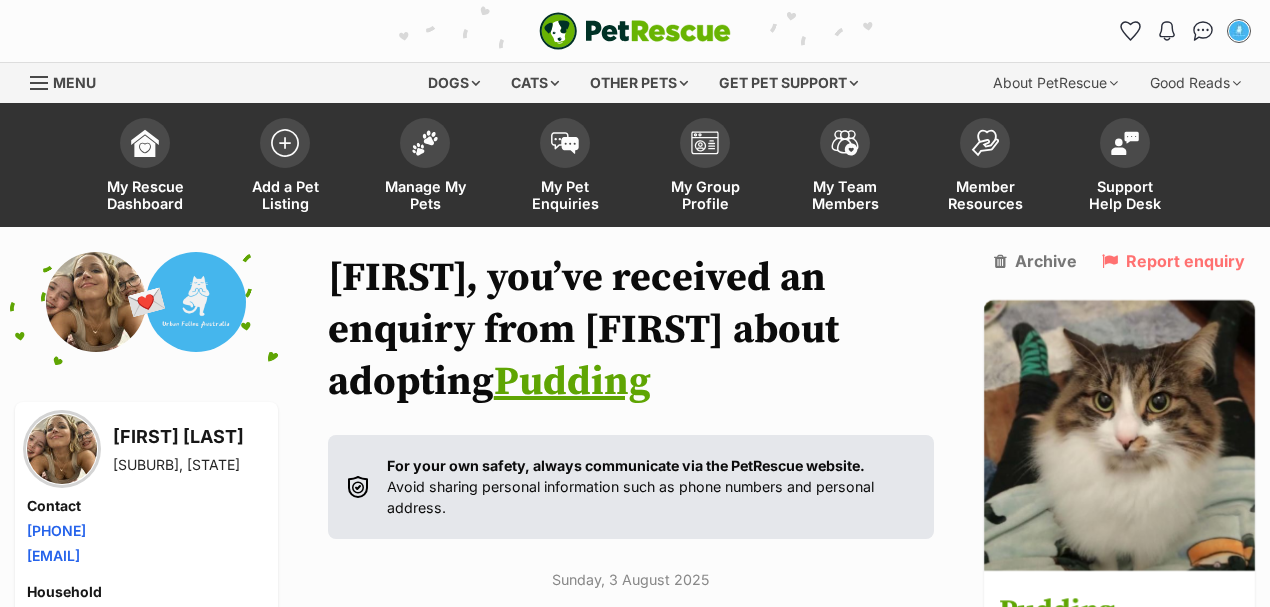 scroll, scrollTop: 12, scrollLeft: 0, axis: vertical 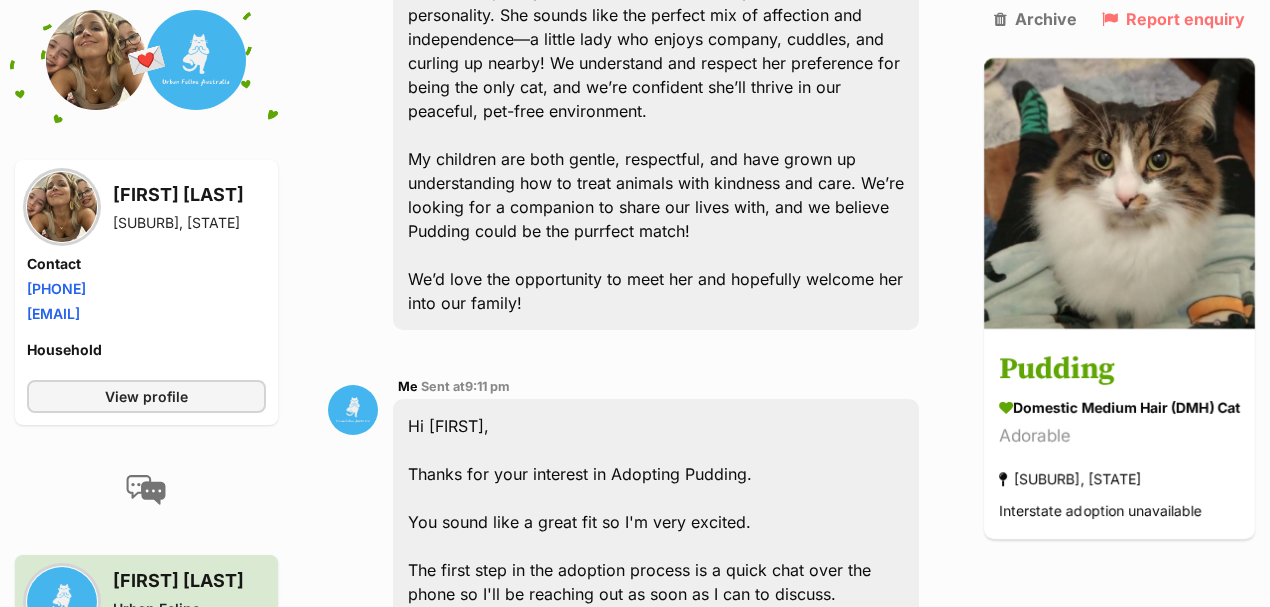 drag, startPoint x: 255, startPoint y: 197, endPoint x: 163, endPoint y: 210, distance: 92.91394 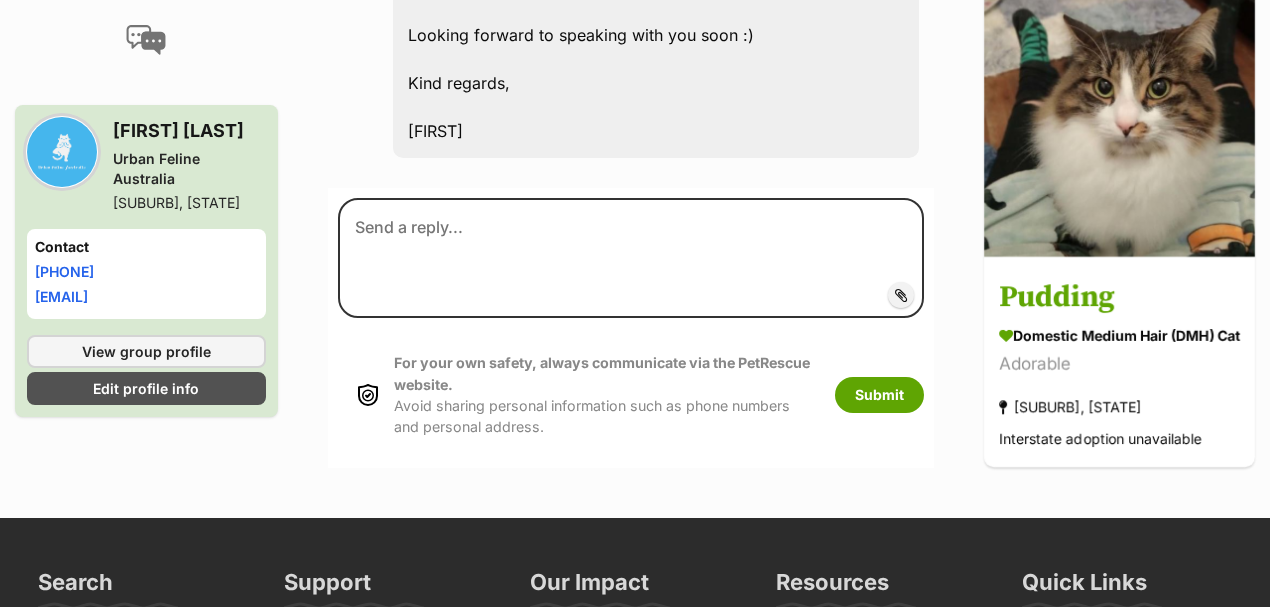 scroll, scrollTop: 1741, scrollLeft: 0, axis: vertical 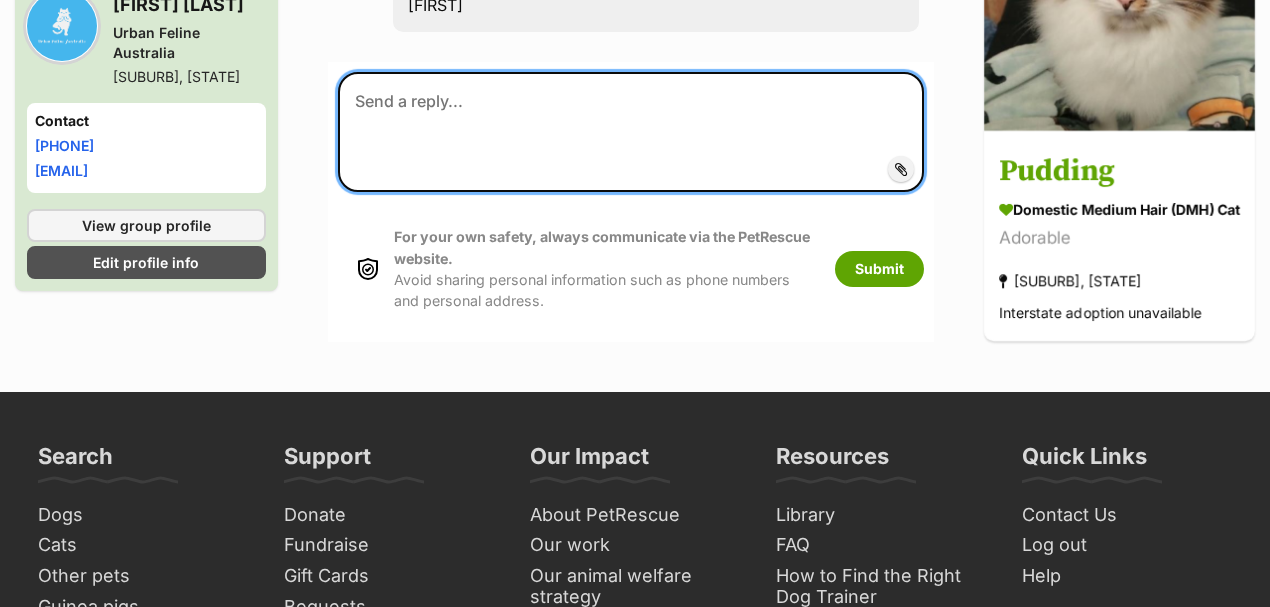 click at bounding box center (631, 132) 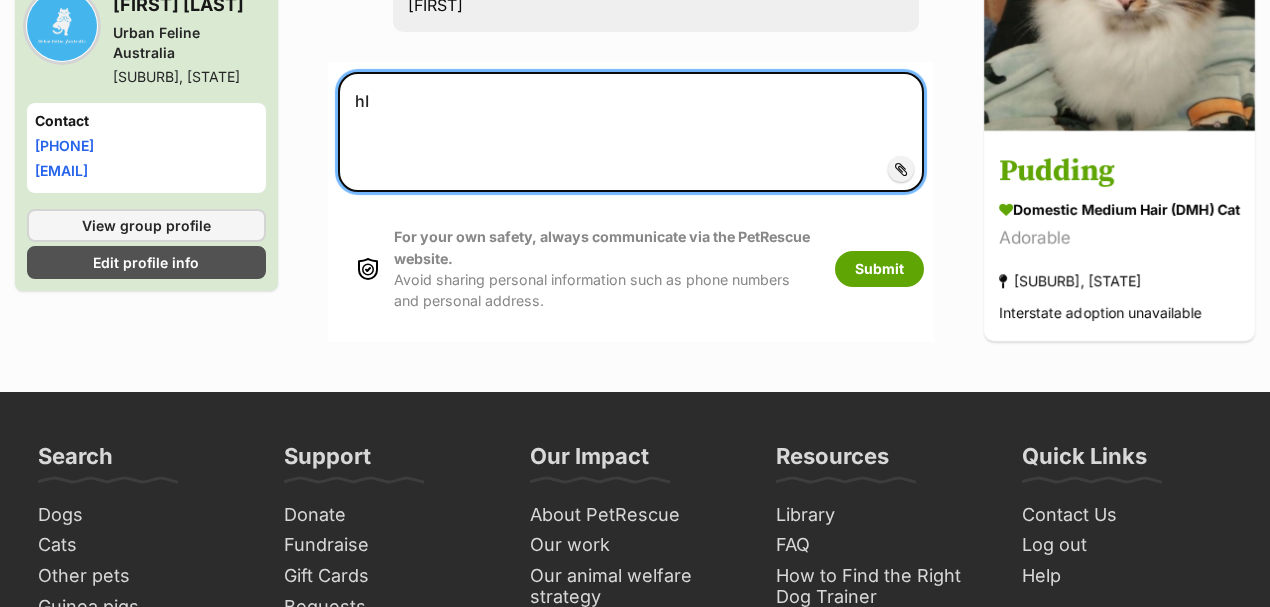 type on "h" 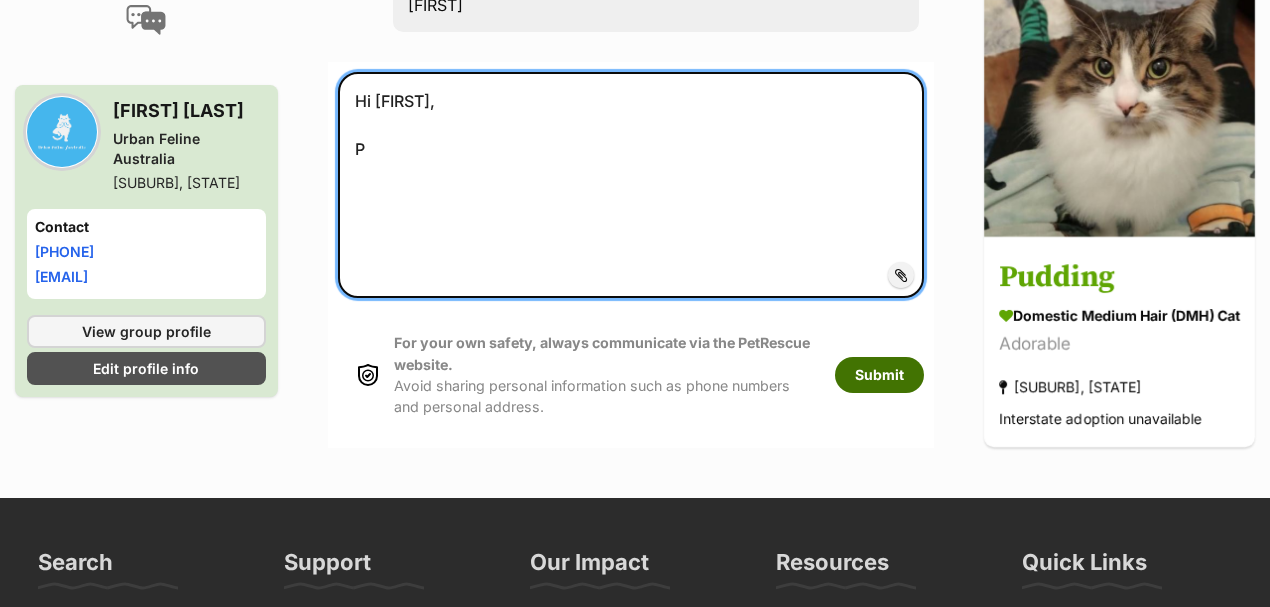 type on "Hi [FIRST],
P" 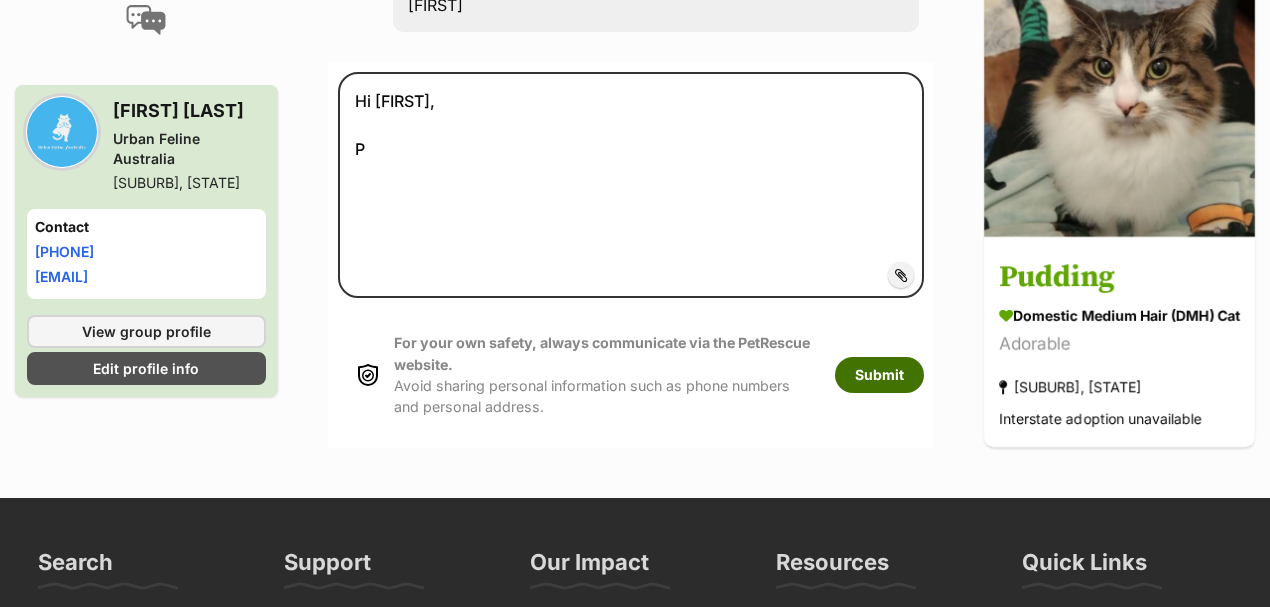 click on "Submit" at bounding box center [879, 375] 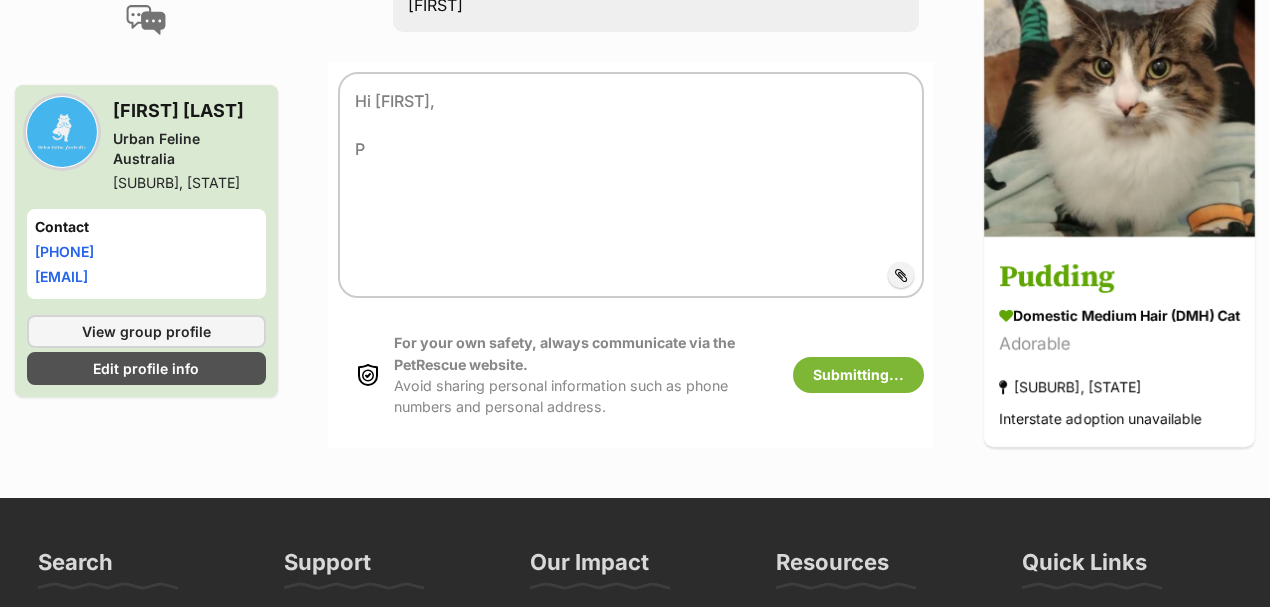 scroll, scrollTop: 1550, scrollLeft: 0, axis: vertical 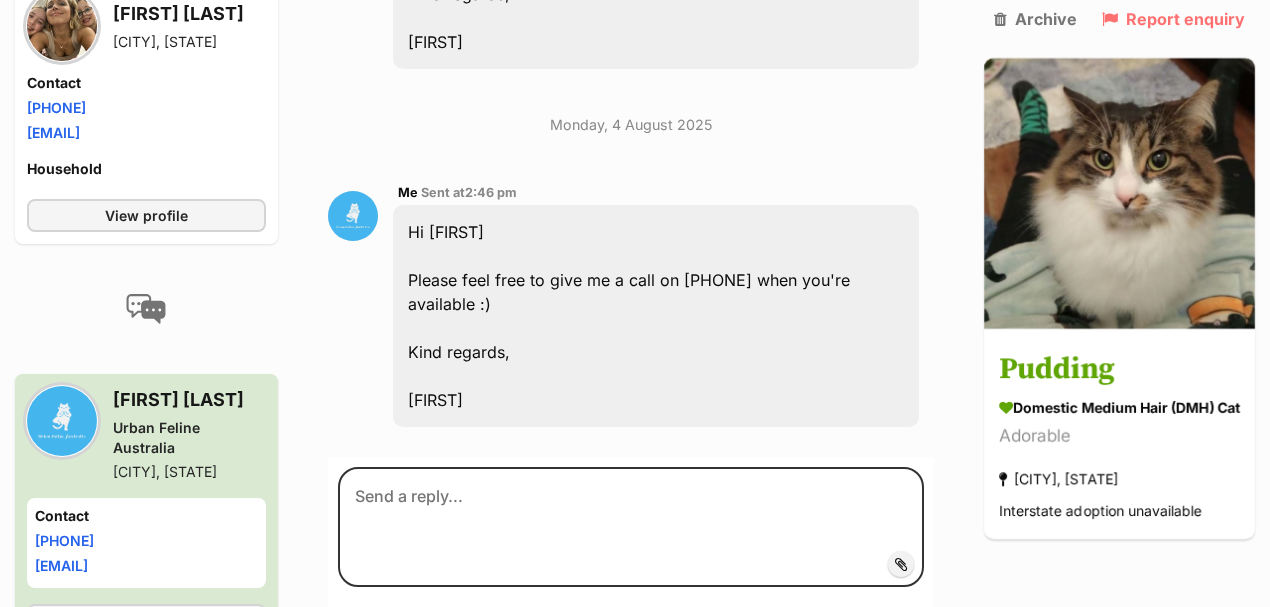 drag, startPoint x: 242, startPoint y: 194, endPoint x: 206, endPoint y: 195, distance: 36.013885 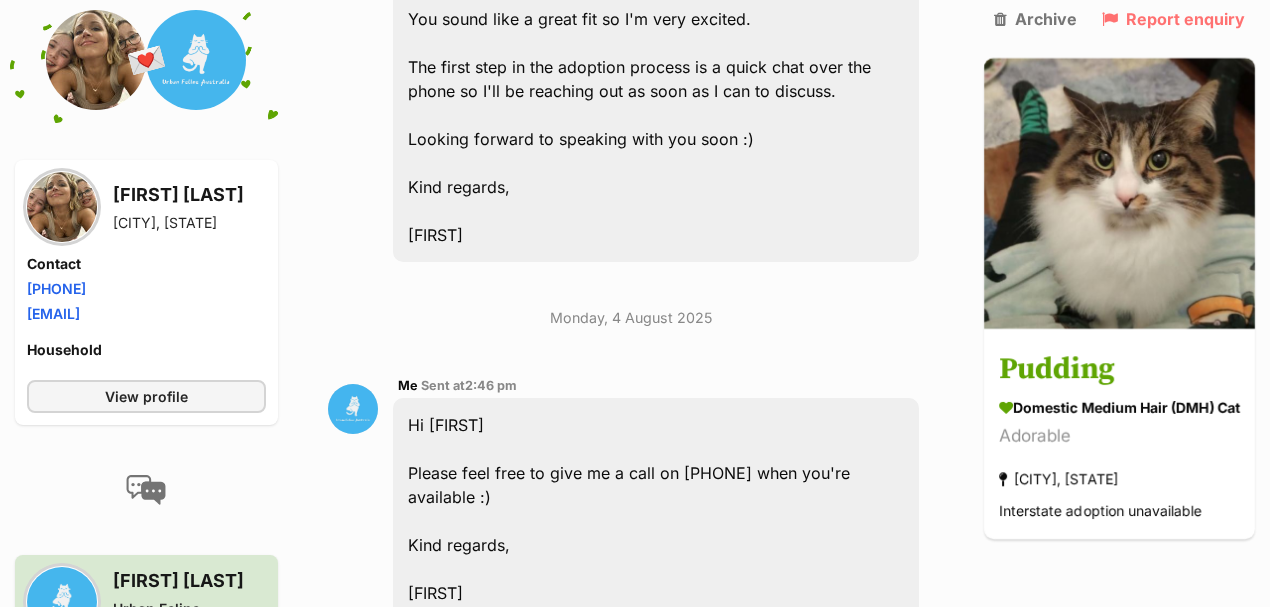 scroll, scrollTop: 1504, scrollLeft: 0, axis: vertical 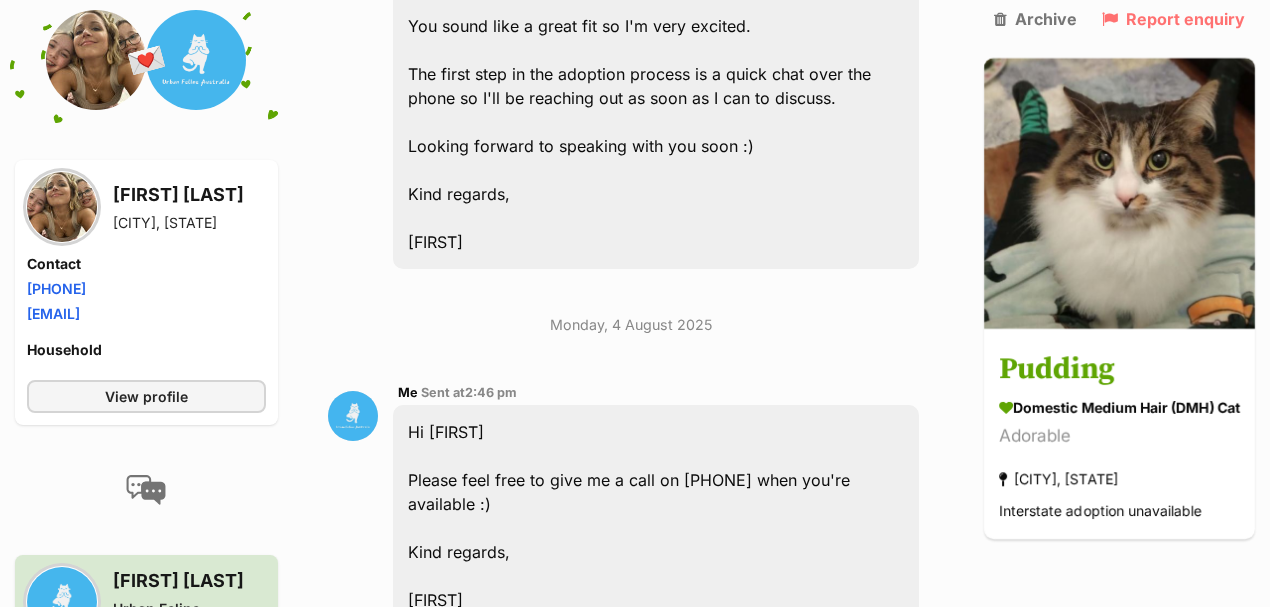 click on "Phone number
[PHONE]" at bounding box center (146, 288) 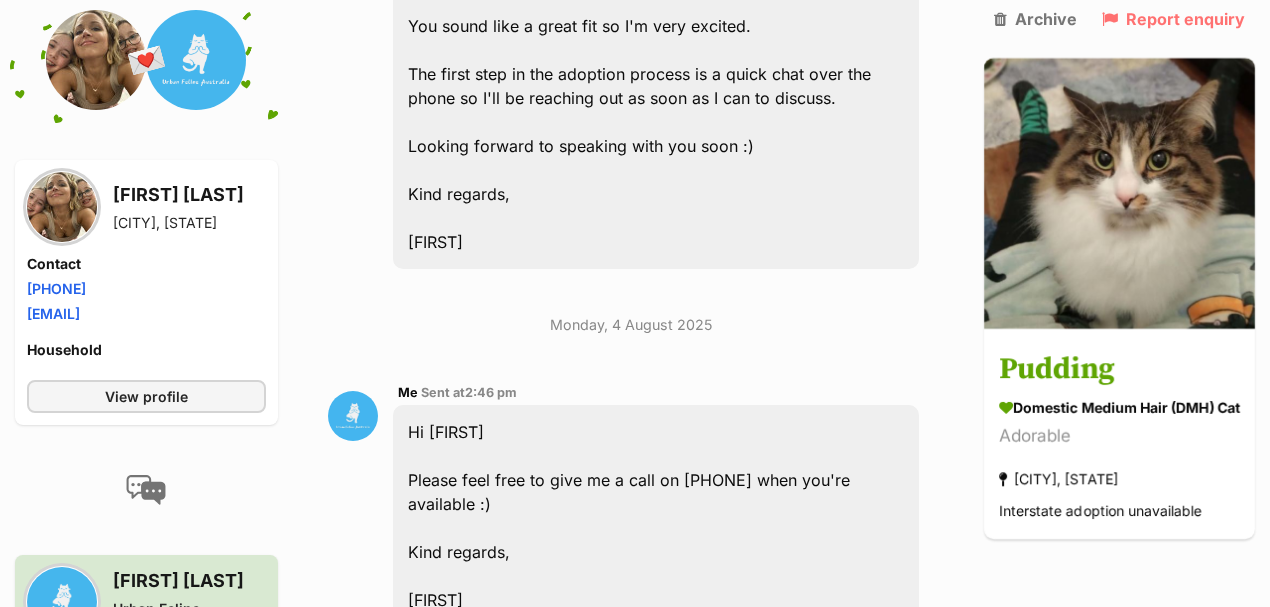 click at bounding box center [62, 207] 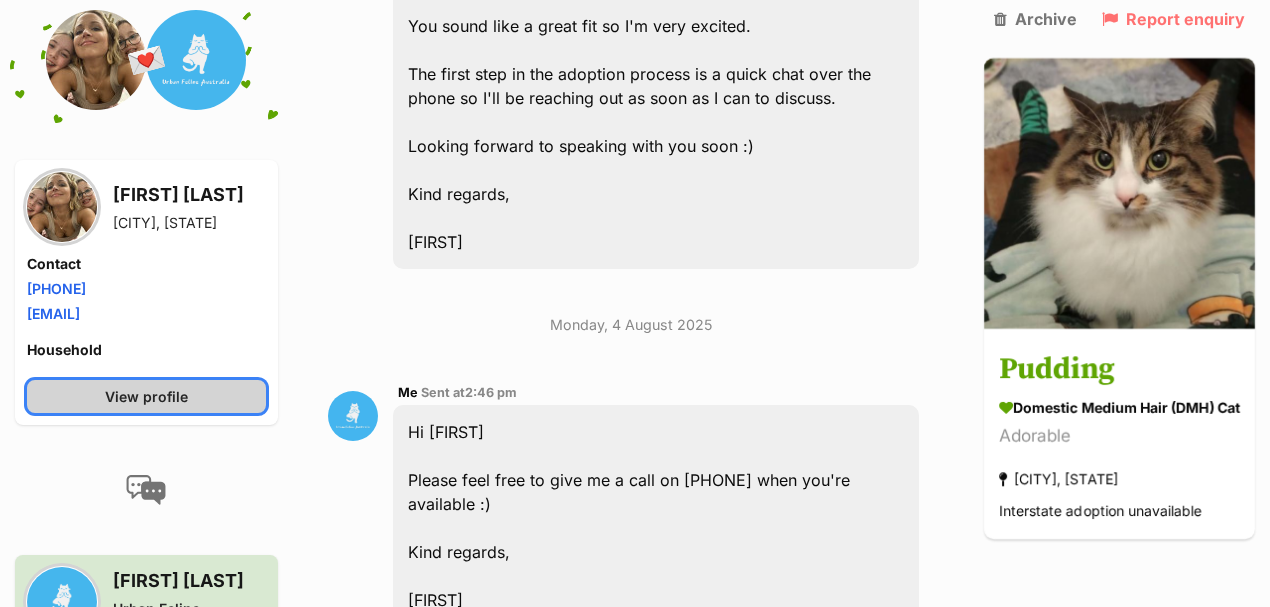 click on "View profile" at bounding box center [146, 396] 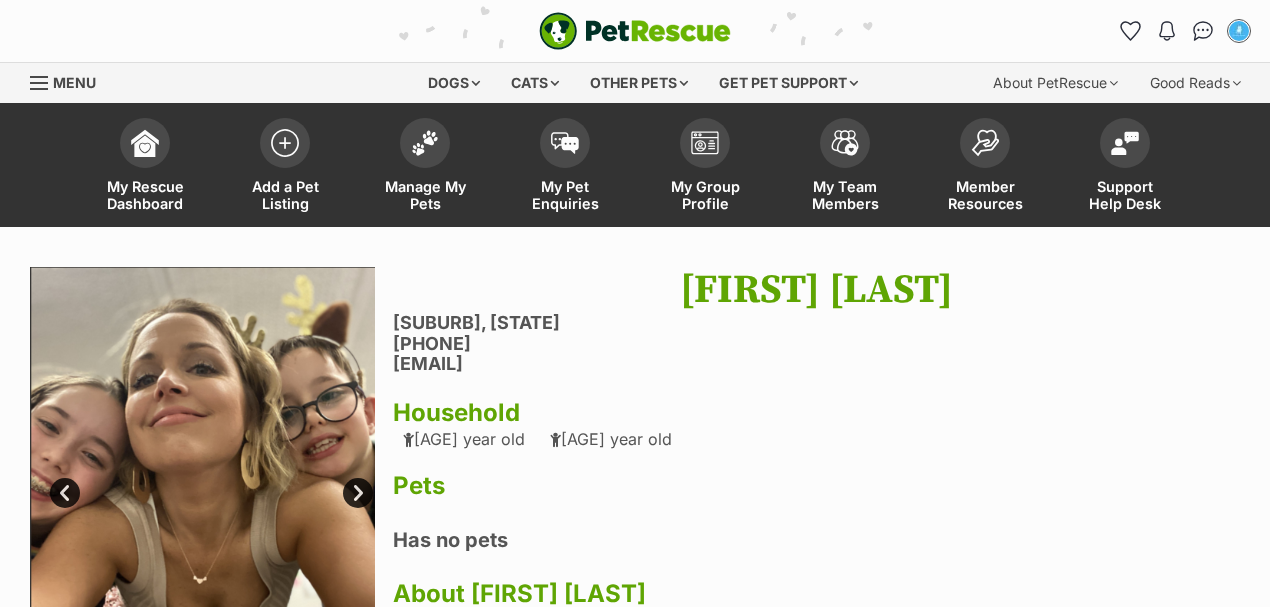 scroll, scrollTop: 0, scrollLeft: 0, axis: both 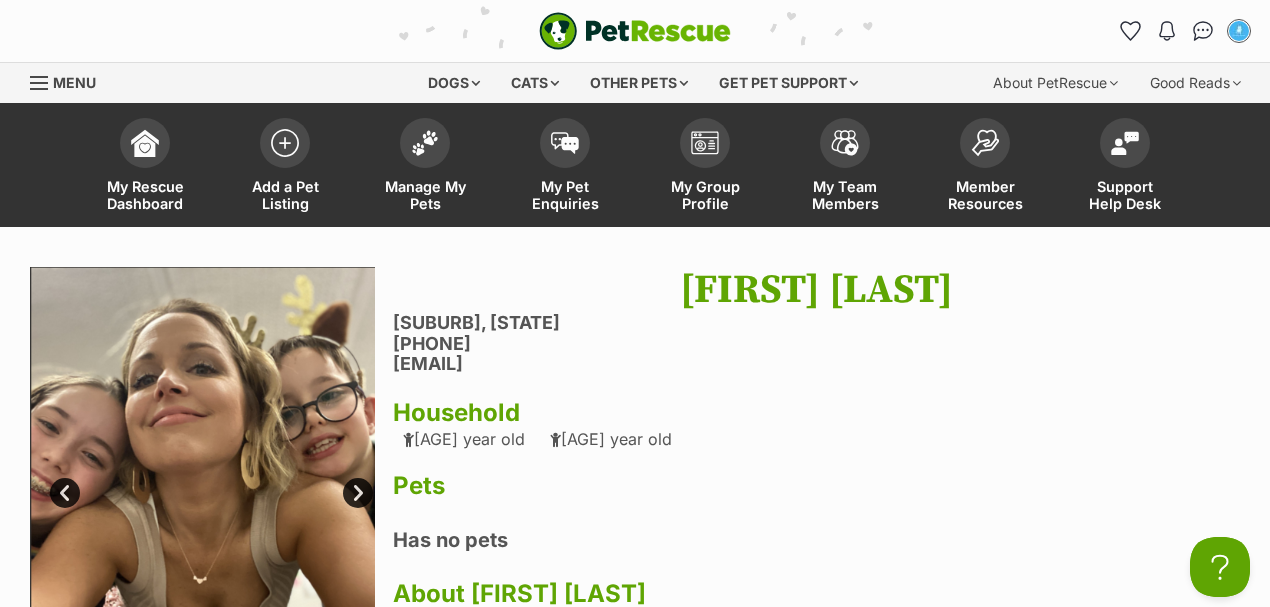 click at bounding box center (635, 31) 